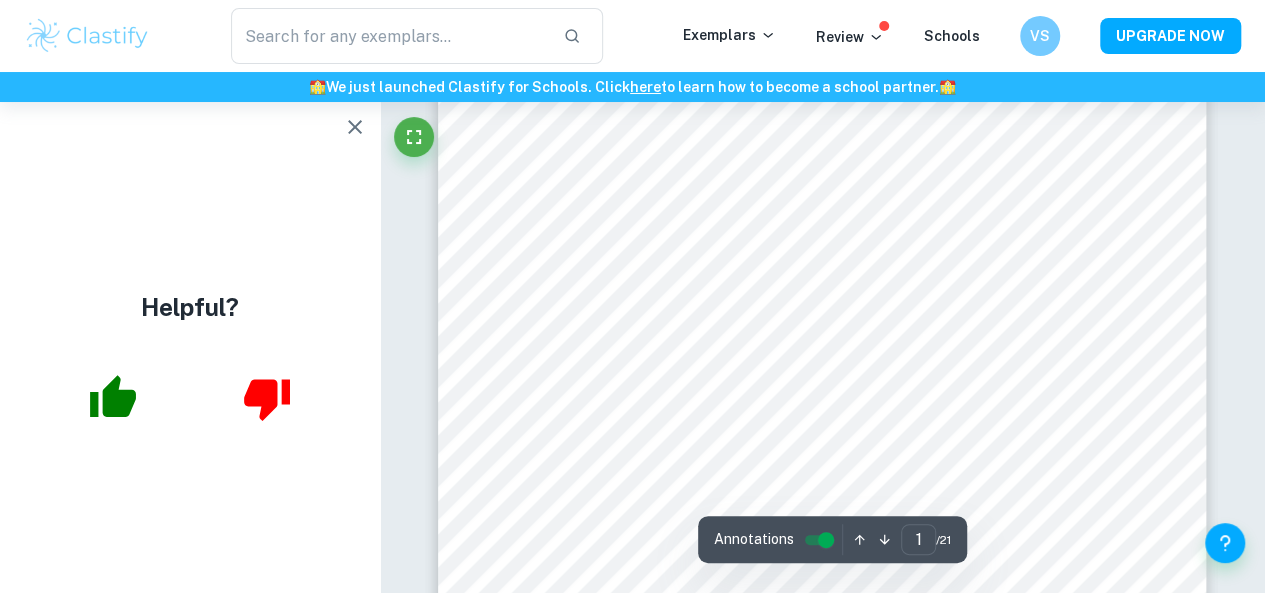 scroll, scrollTop: 307, scrollLeft: 0, axis: vertical 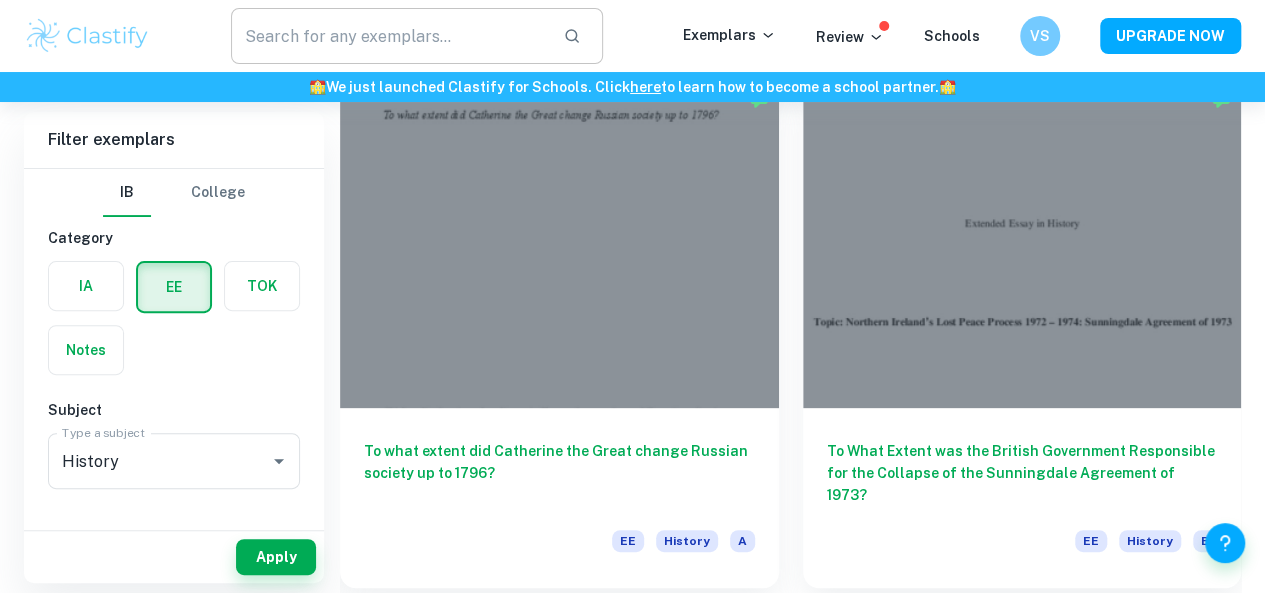 click at bounding box center [389, 36] 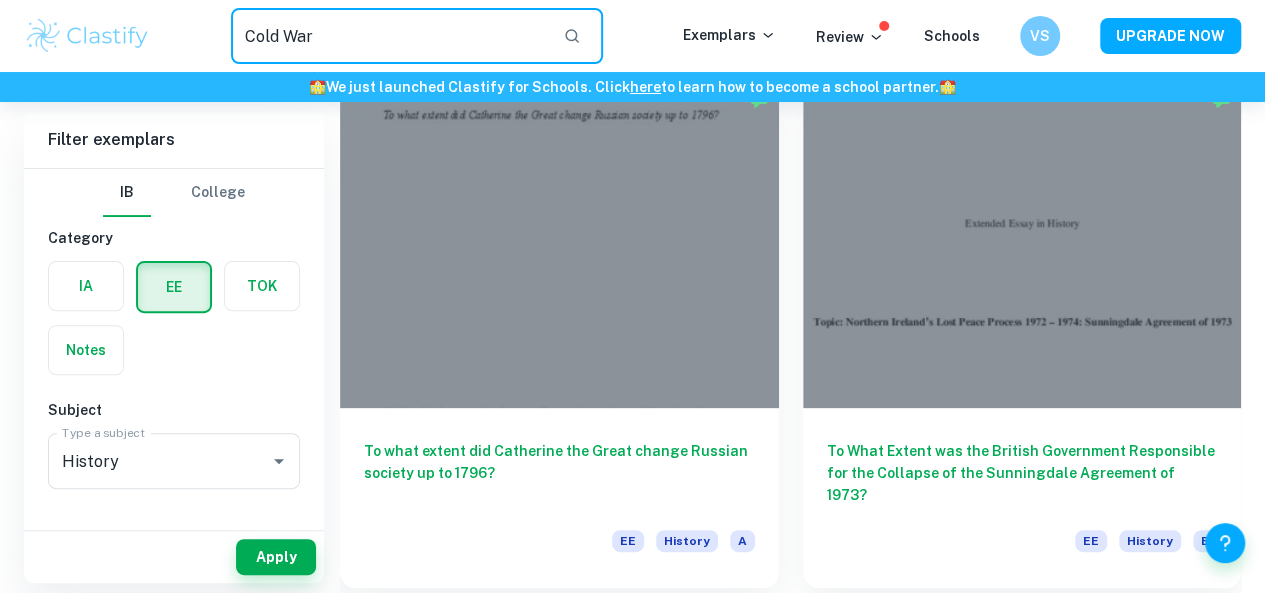 type on "Cold War" 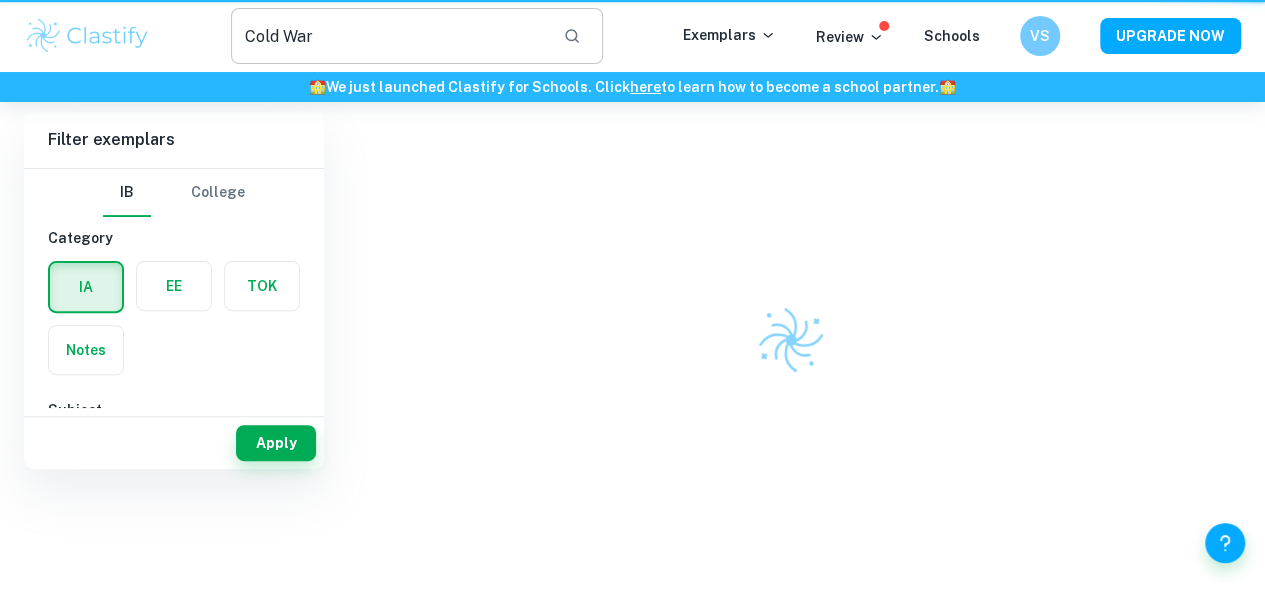 scroll, scrollTop: 0, scrollLeft: 0, axis: both 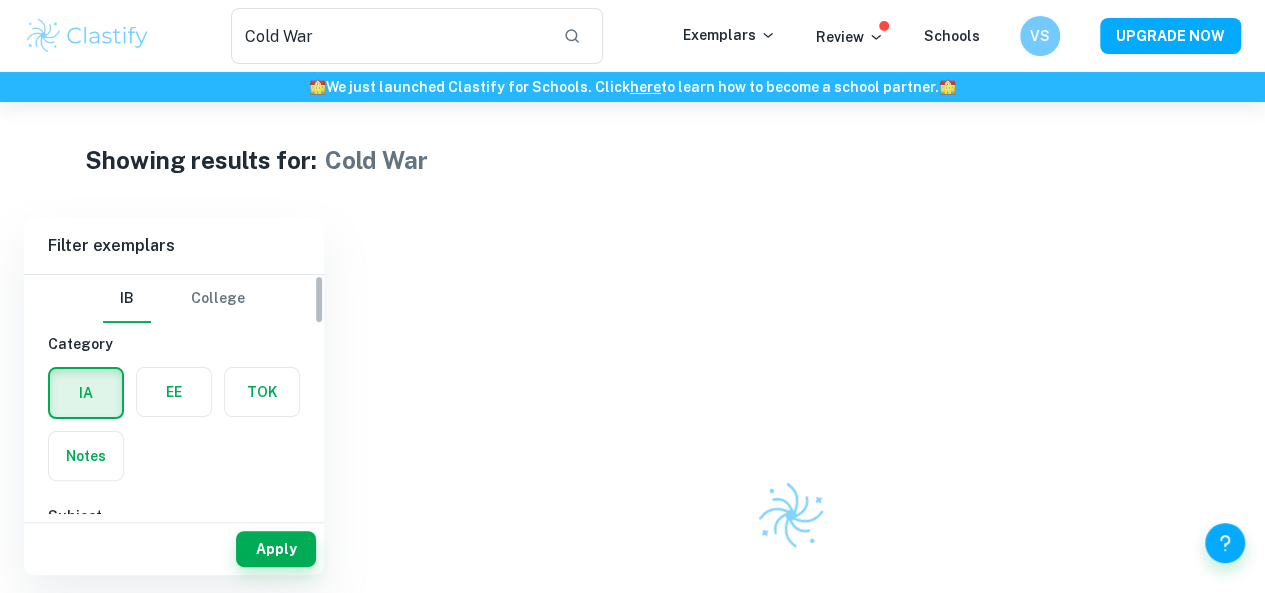 click at bounding box center (174, 392) 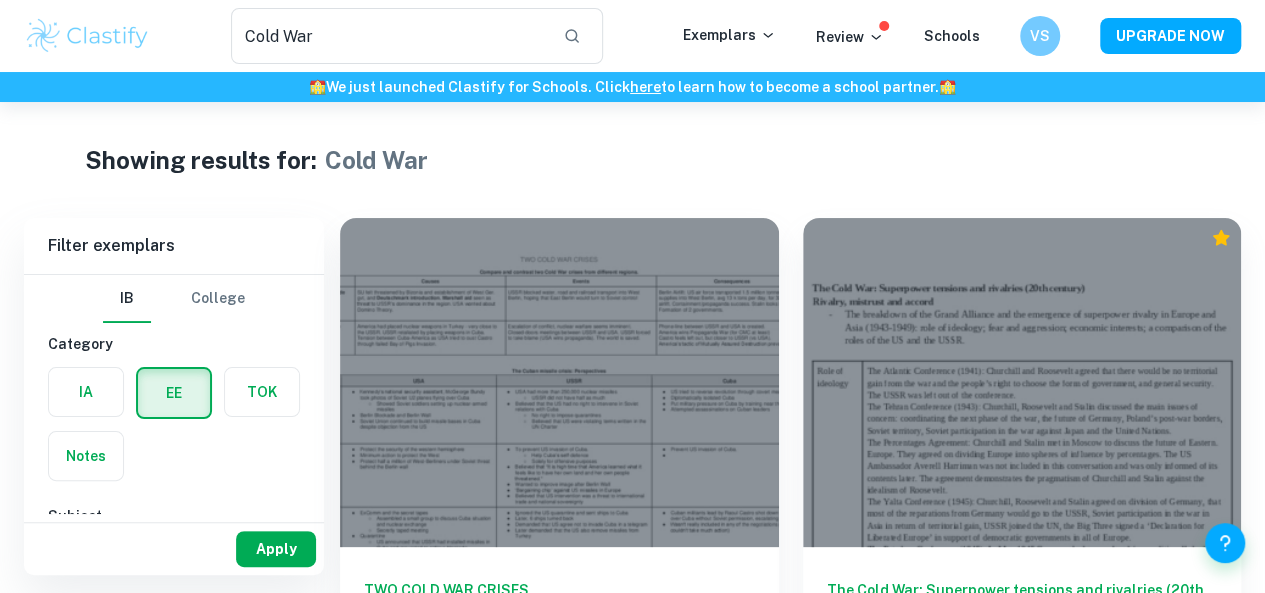 click on "Apply" at bounding box center (276, 549) 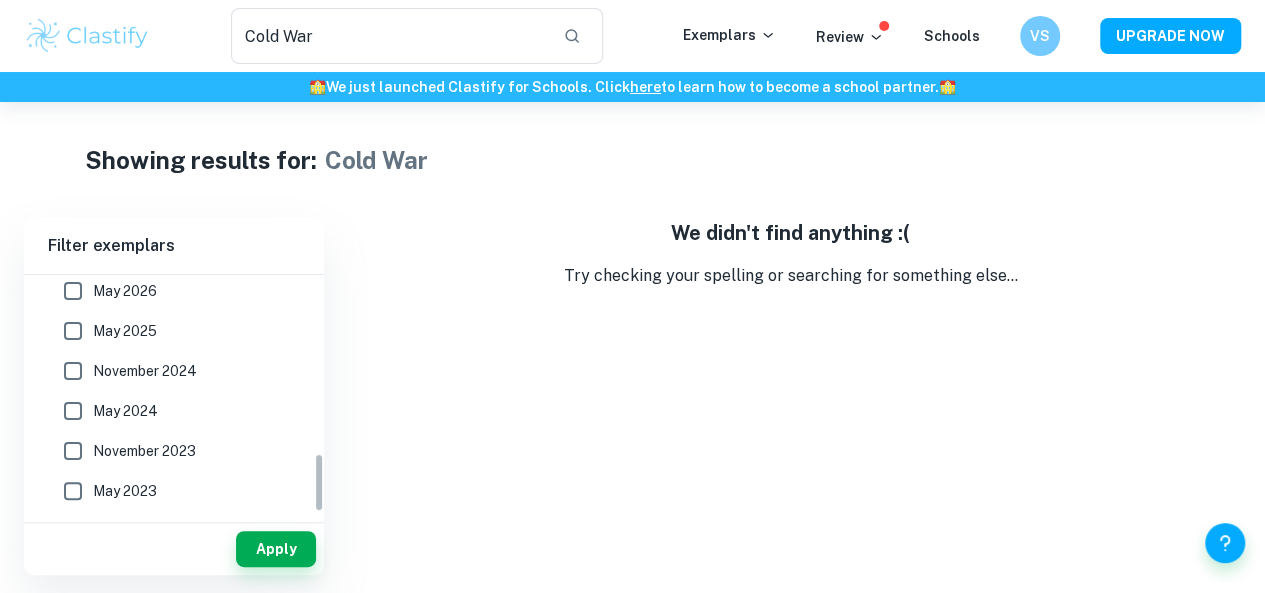 scroll, scrollTop: 0, scrollLeft: 0, axis: both 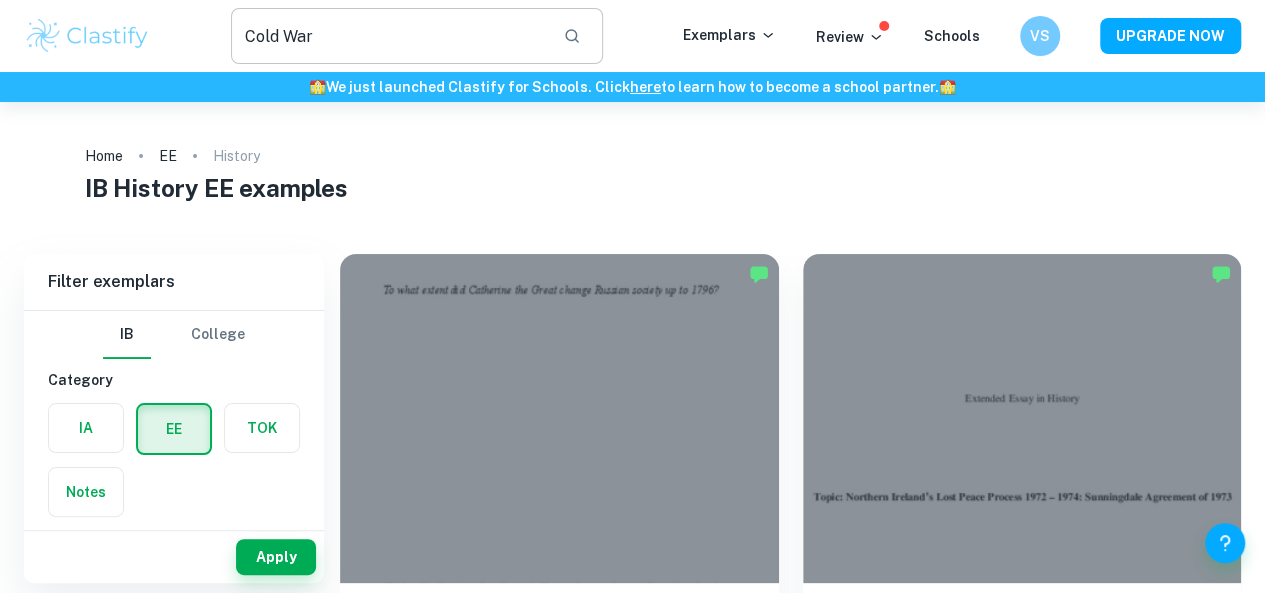 click on "Cold War" at bounding box center [389, 36] 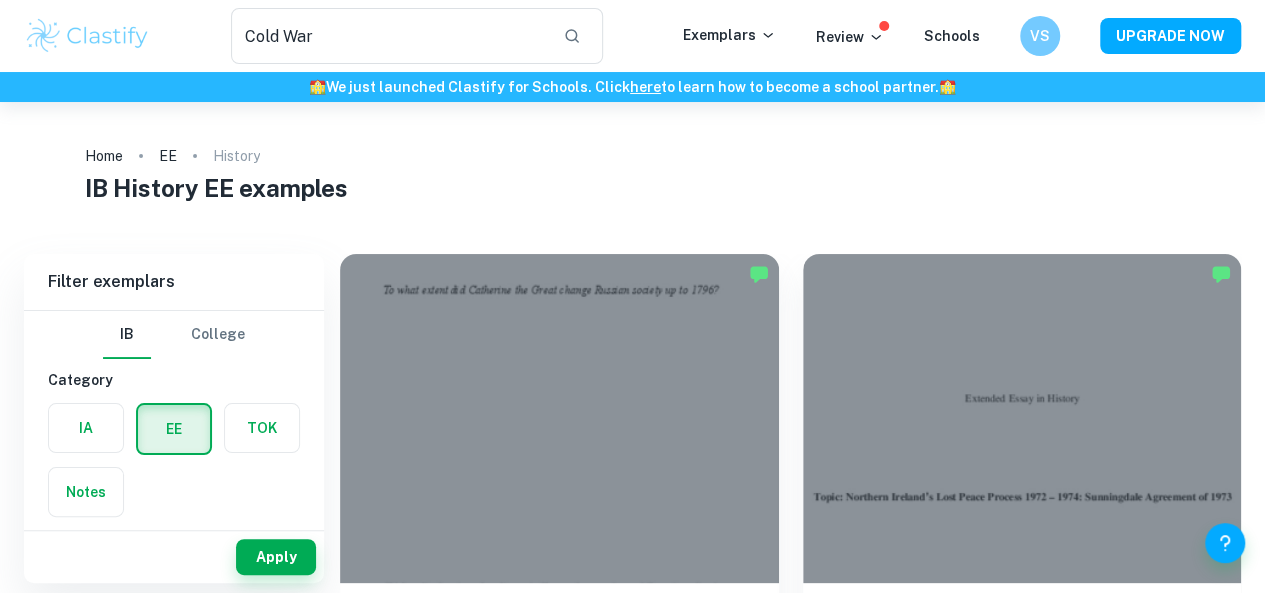 click at bounding box center (87, 36) 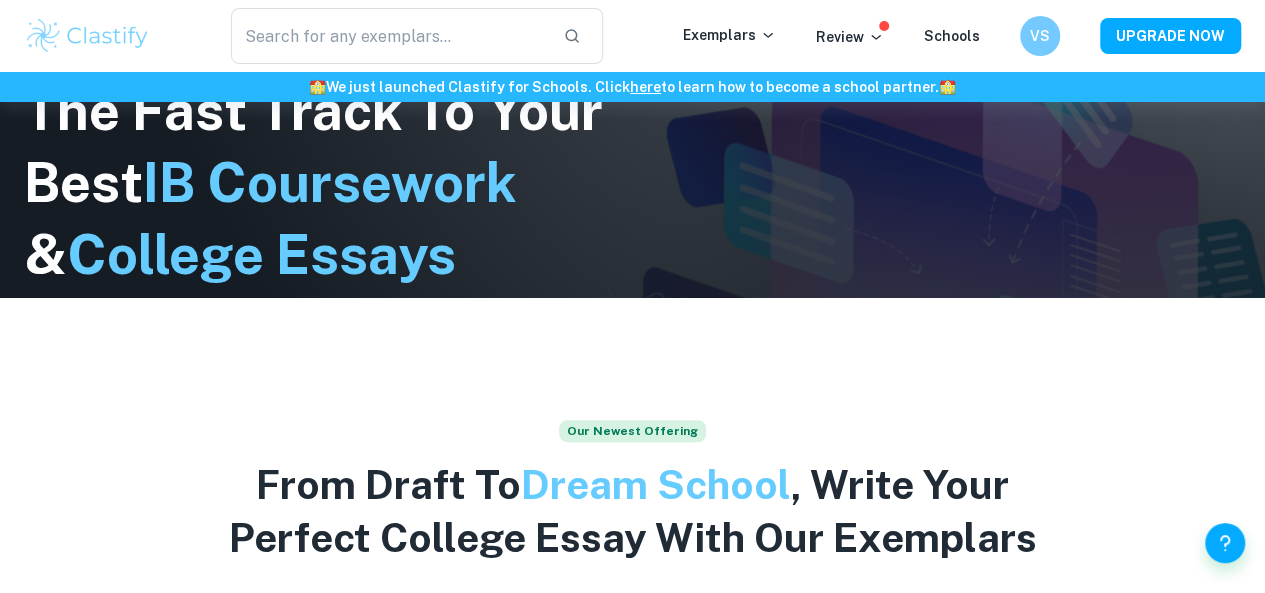 scroll, scrollTop: 366, scrollLeft: 0, axis: vertical 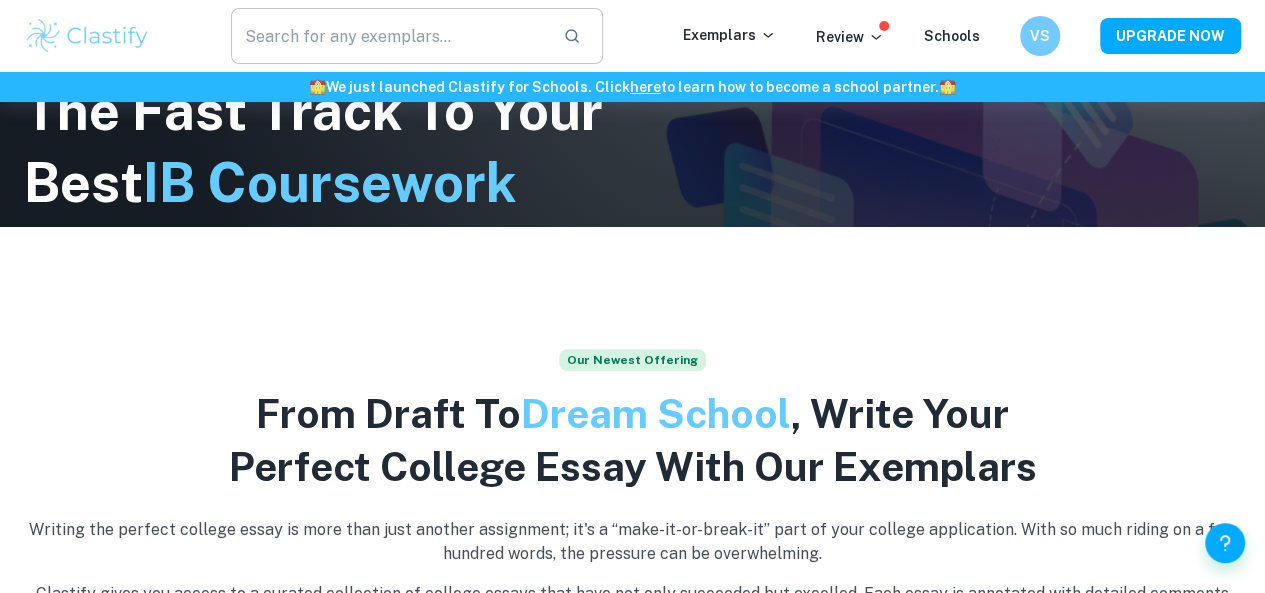 click at bounding box center [389, 36] 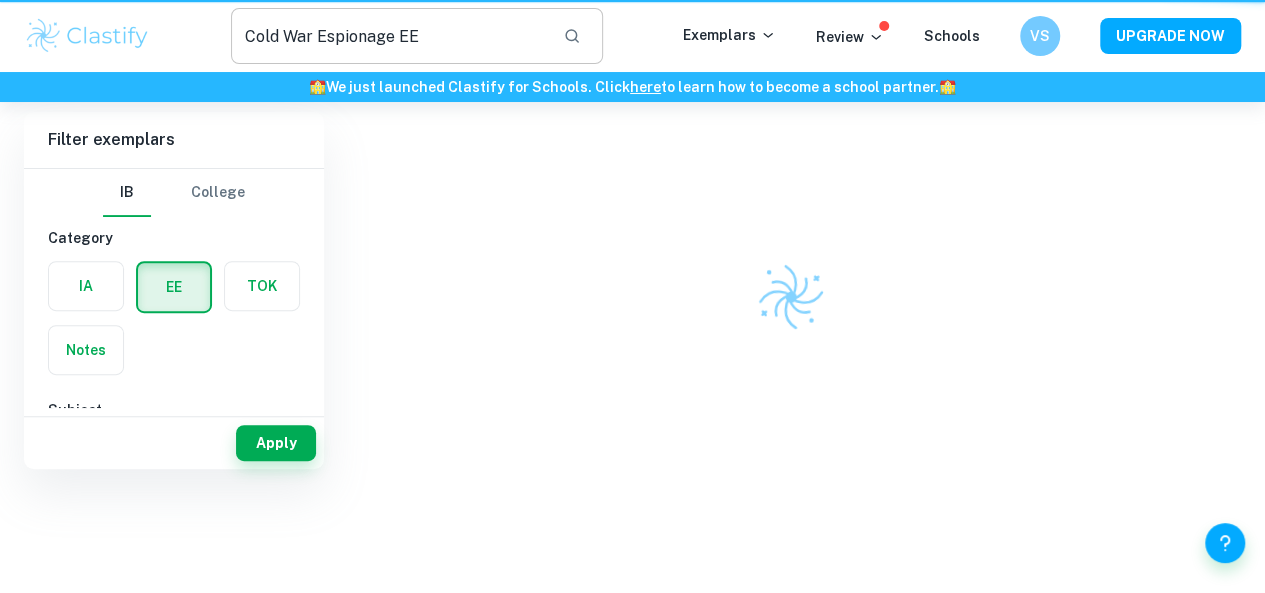 scroll, scrollTop: 0, scrollLeft: 0, axis: both 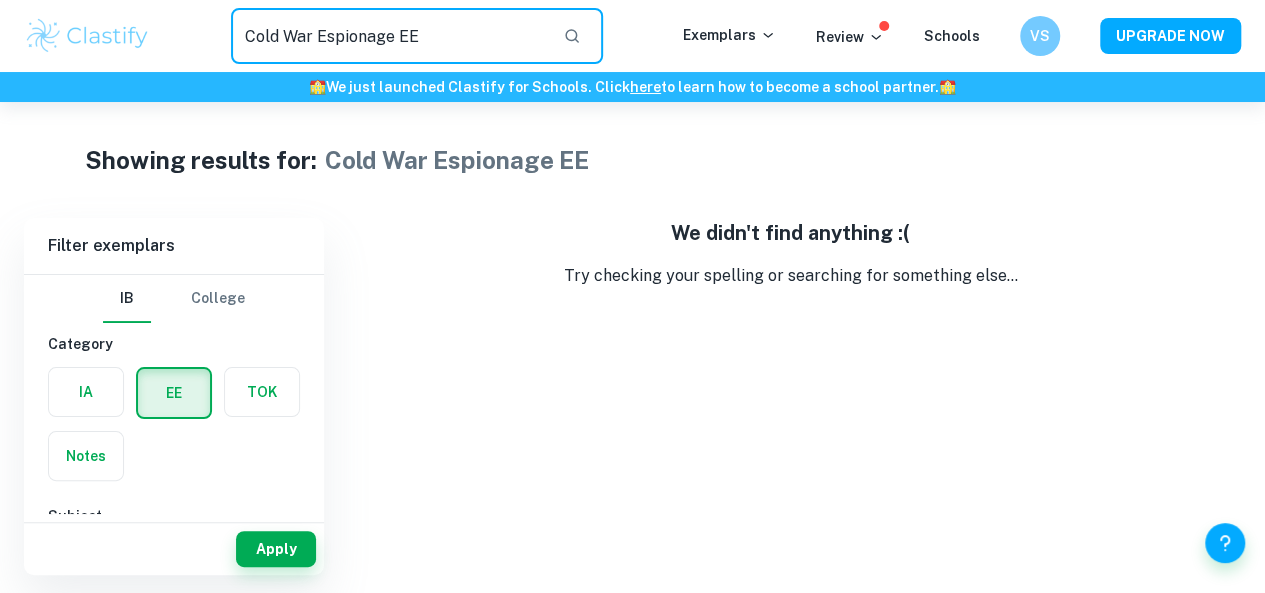 click on "Cold War Espionage EE" at bounding box center [389, 36] 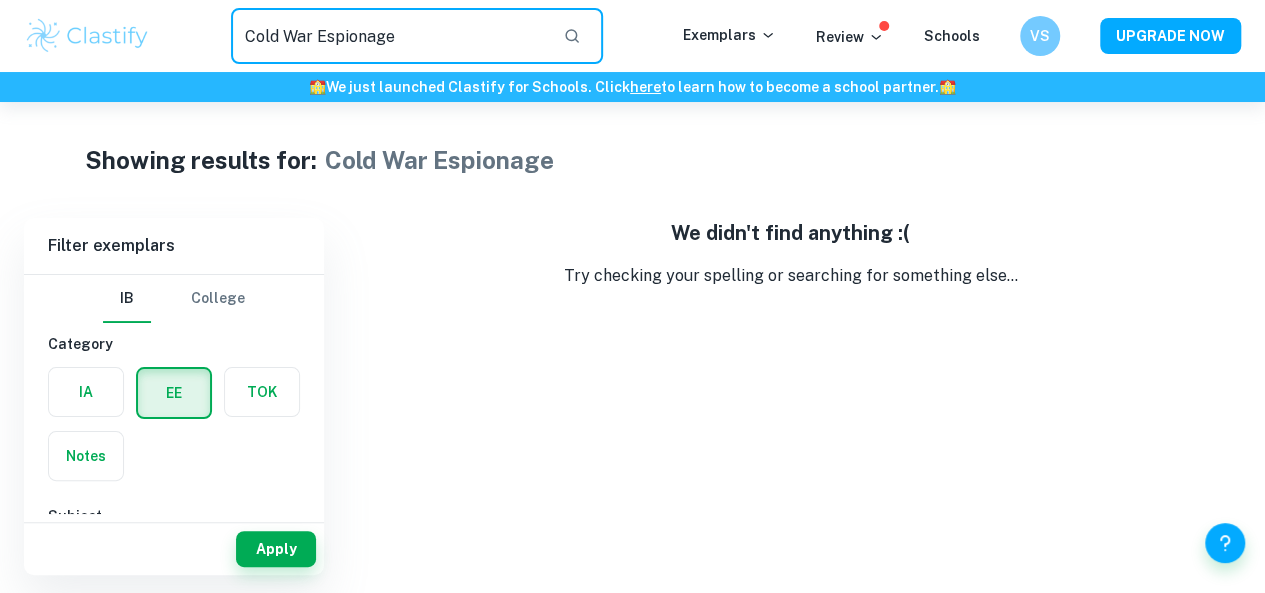 click on "Cold War Espionage" at bounding box center [389, 36] 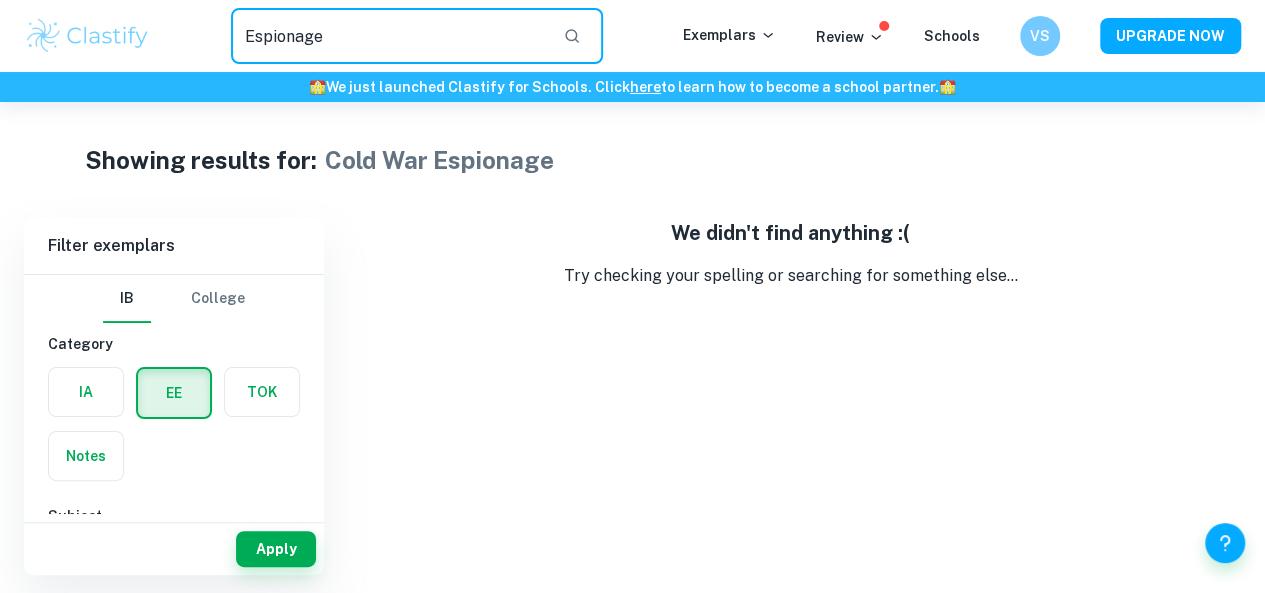 type on "Espionage" 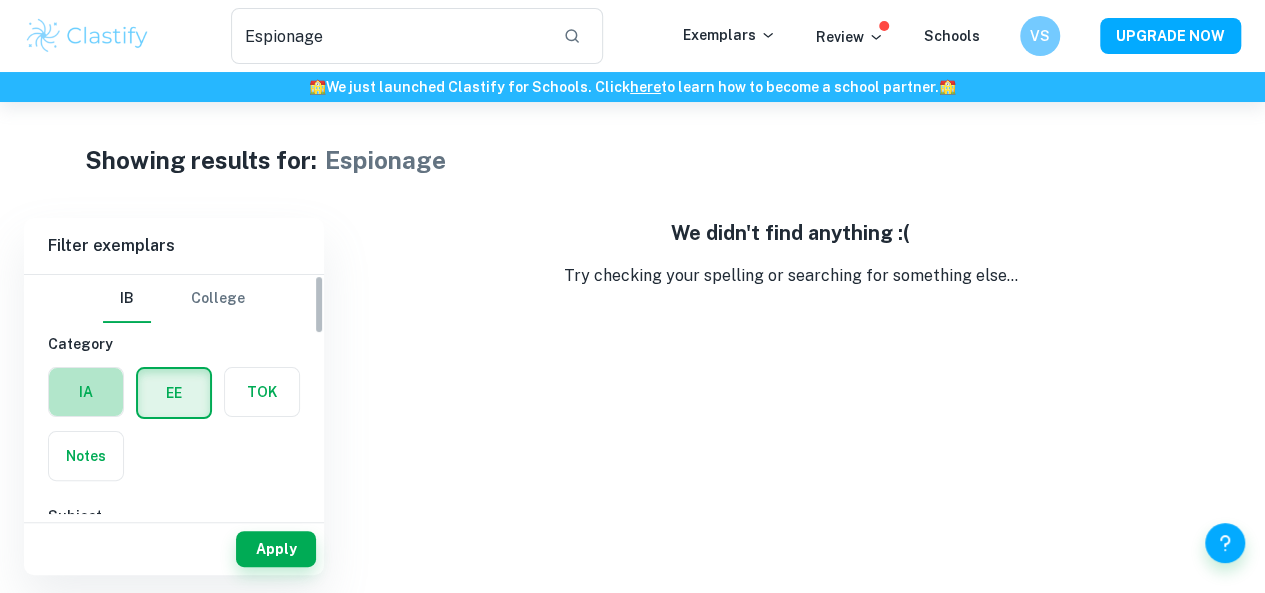 click at bounding box center [86, 392] 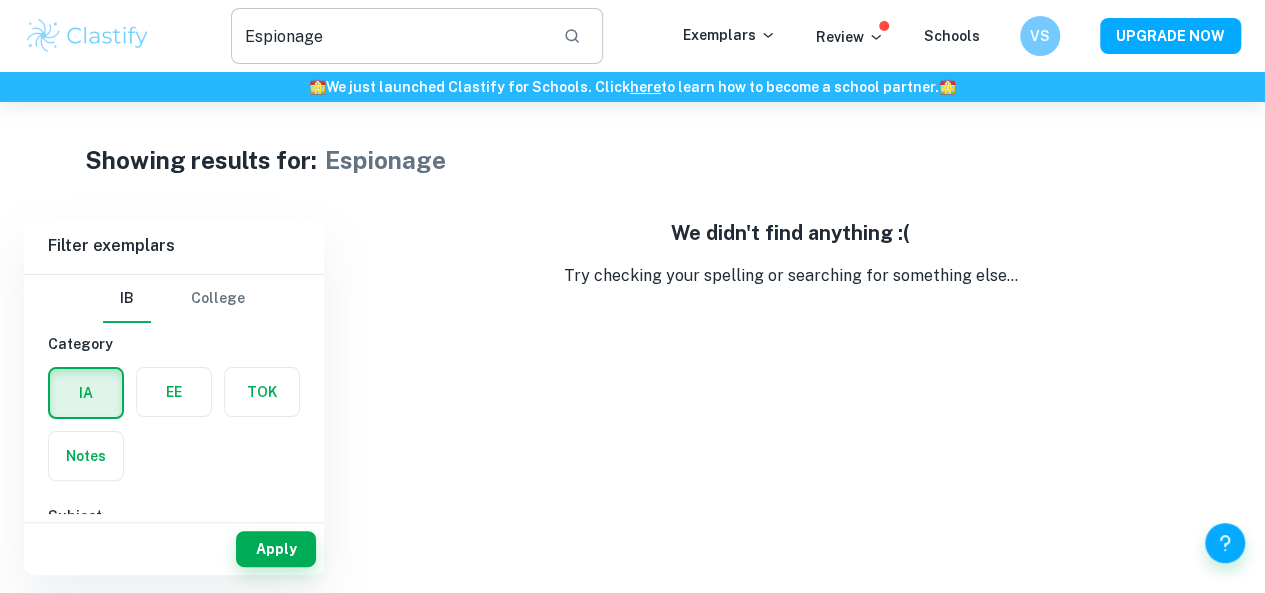 click 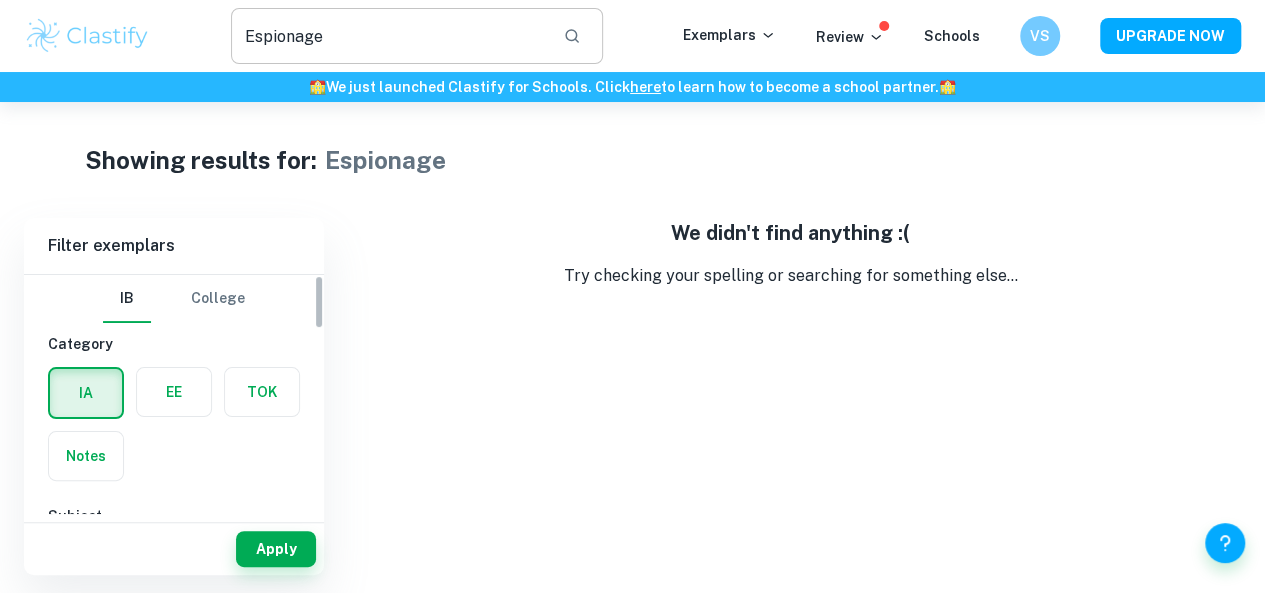 click at bounding box center (174, 392) 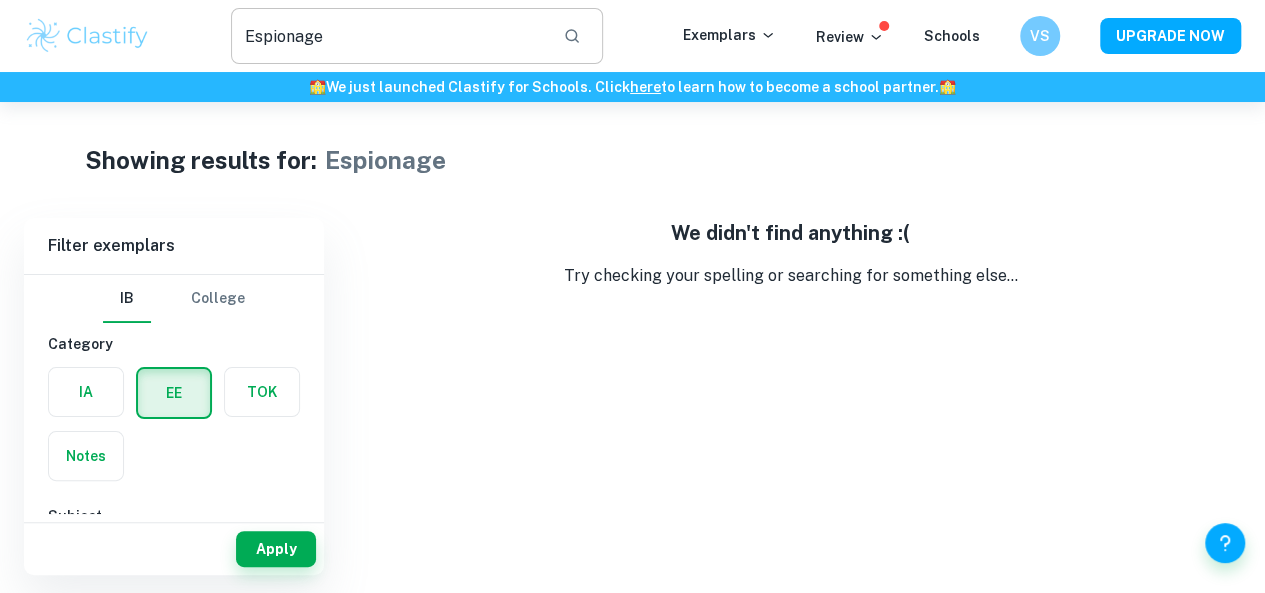 click on "Apply" at bounding box center (174, 549) 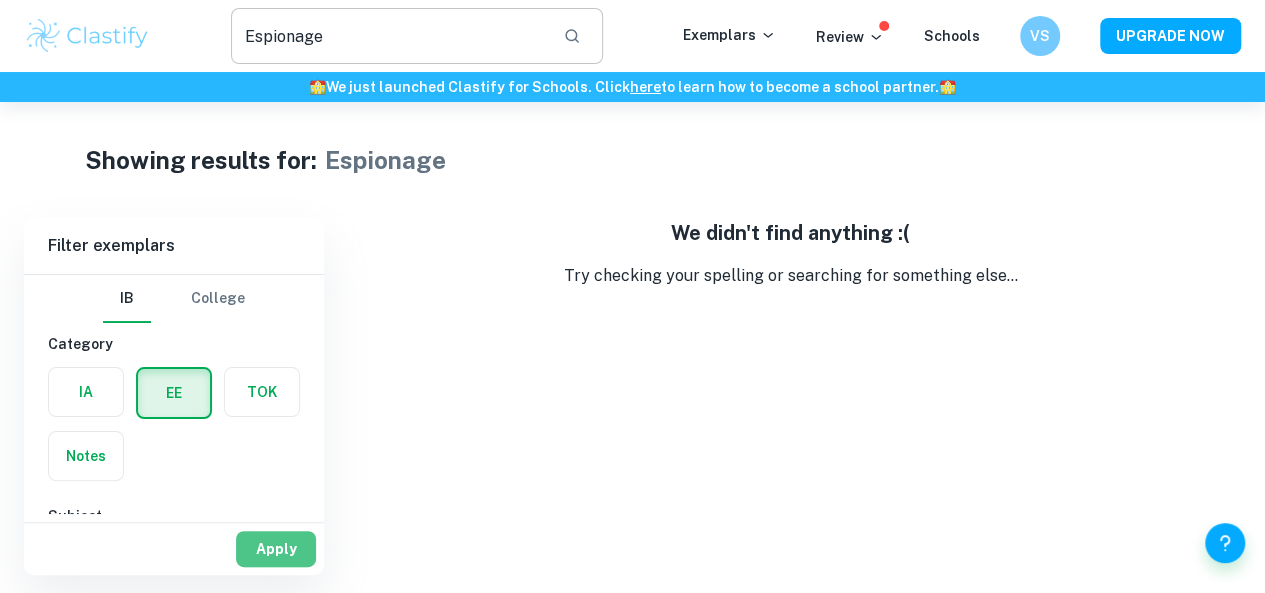 click on "Apply" at bounding box center (276, 549) 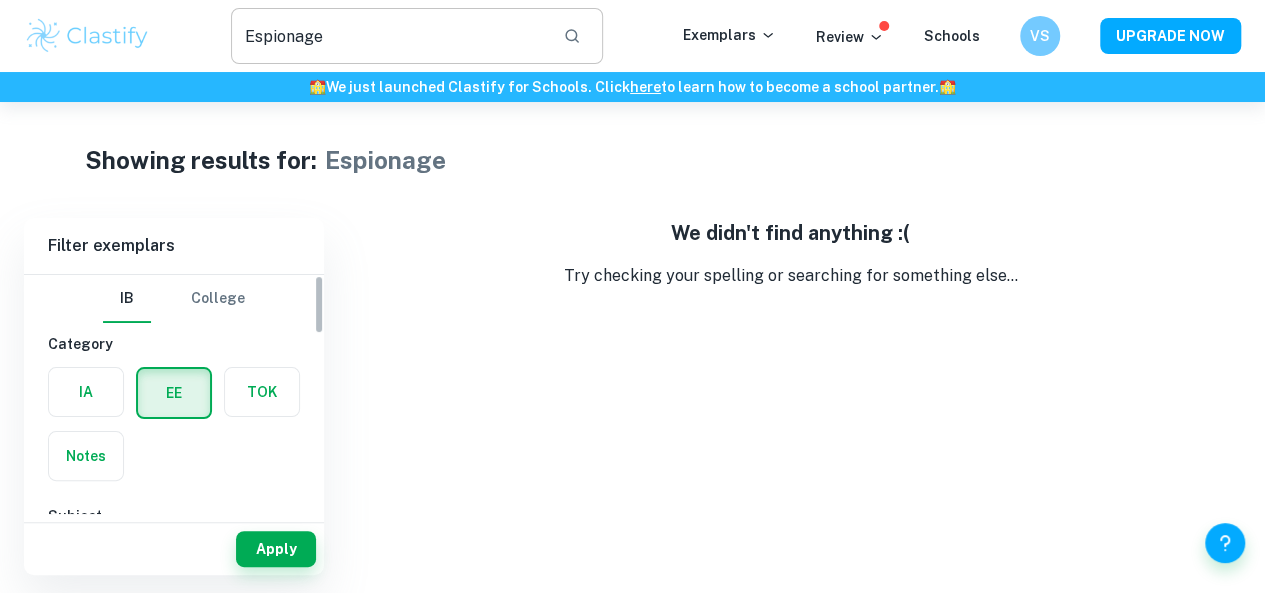 click at bounding box center [86, 392] 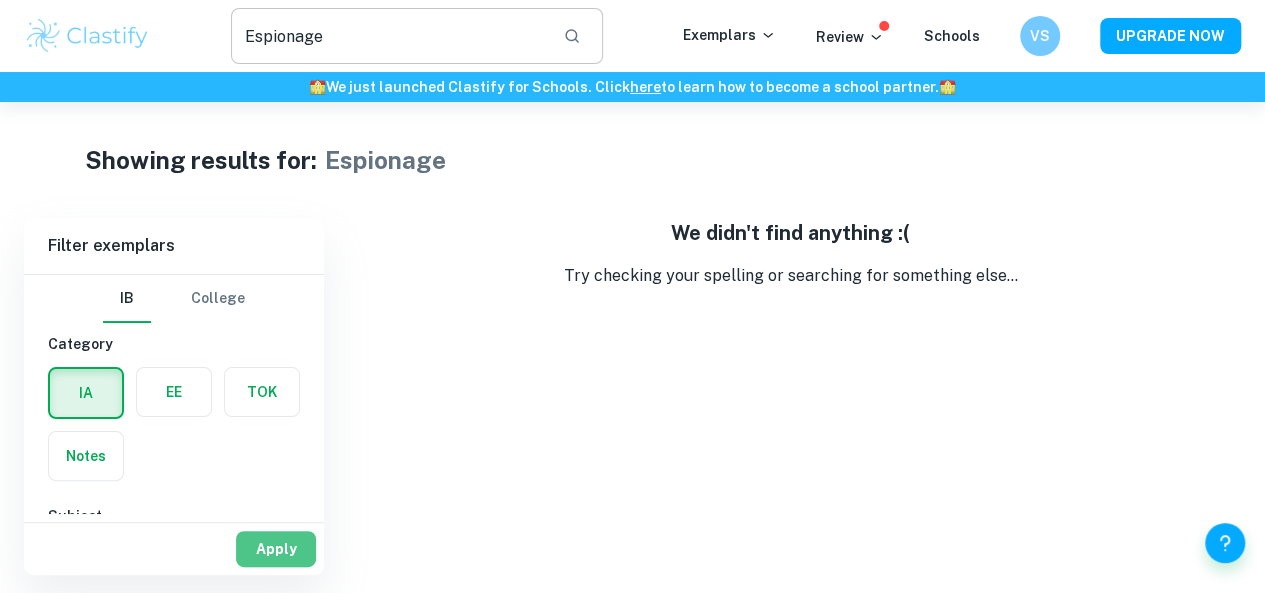 click on "Apply" at bounding box center [276, 549] 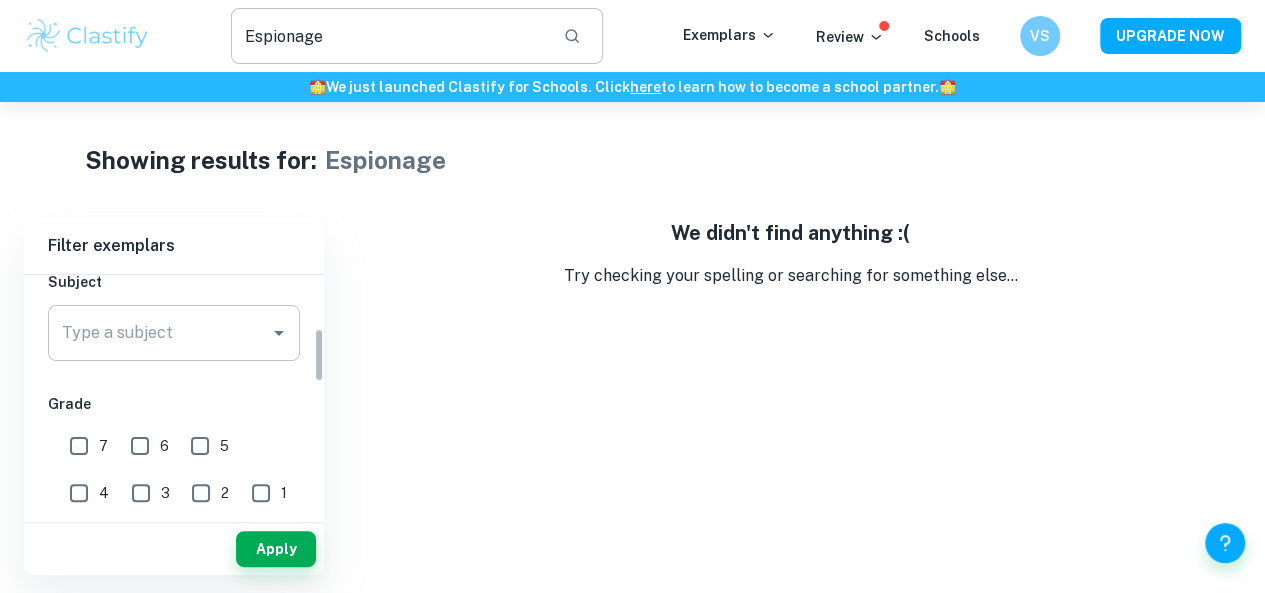scroll, scrollTop: 0, scrollLeft: 0, axis: both 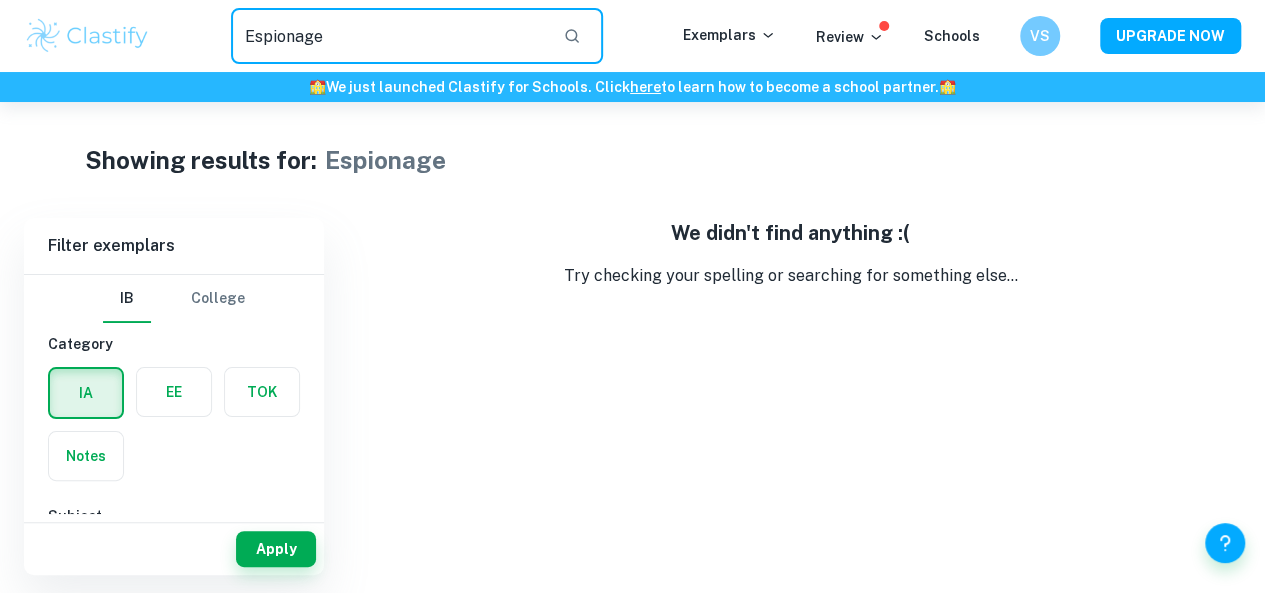 drag, startPoint x: 153, startPoint y: 64, endPoint x: 26, endPoint y: 79, distance: 127.88276 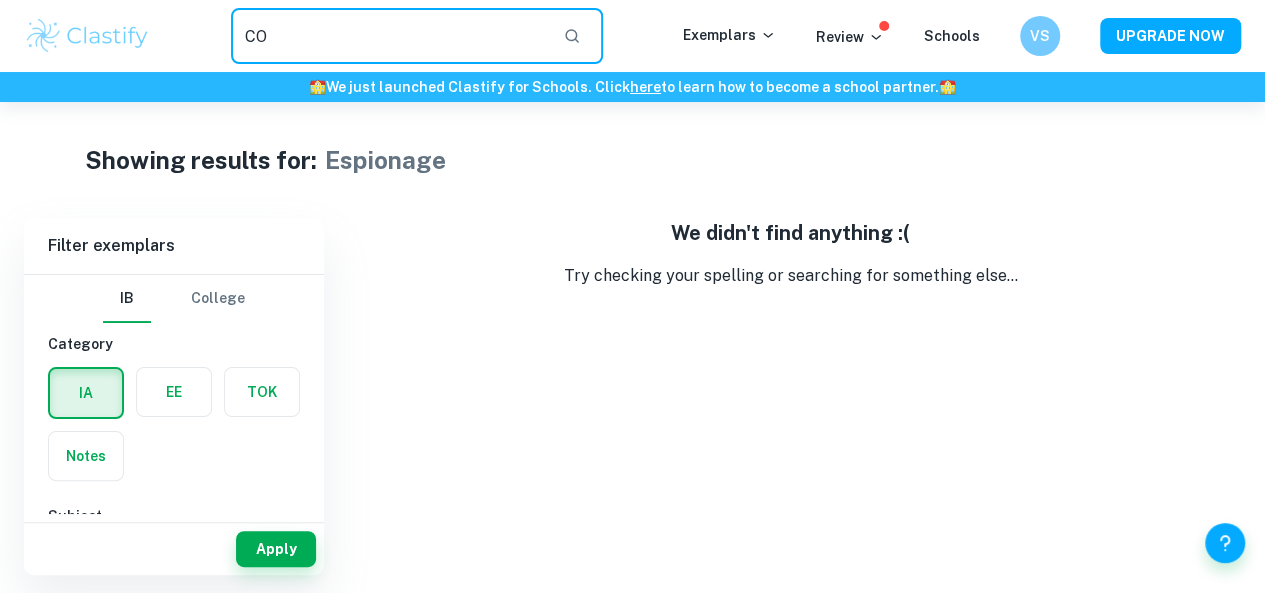 type on "C" 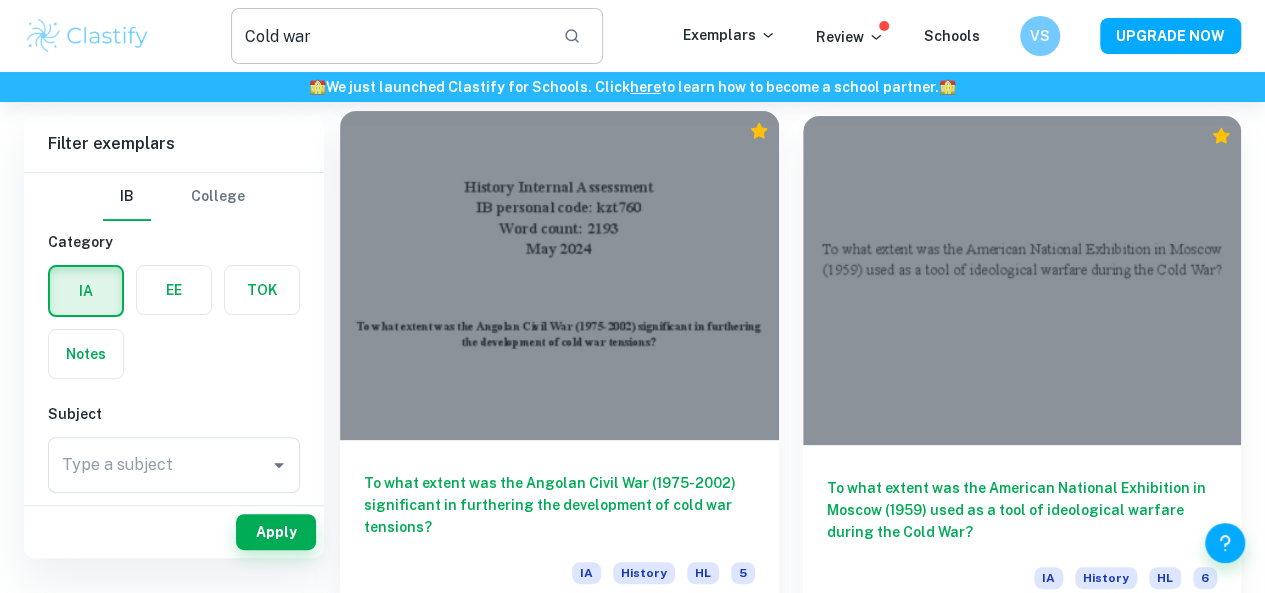 scroll, scrollTop: 84, scrollLeft: 0, axis: vertical 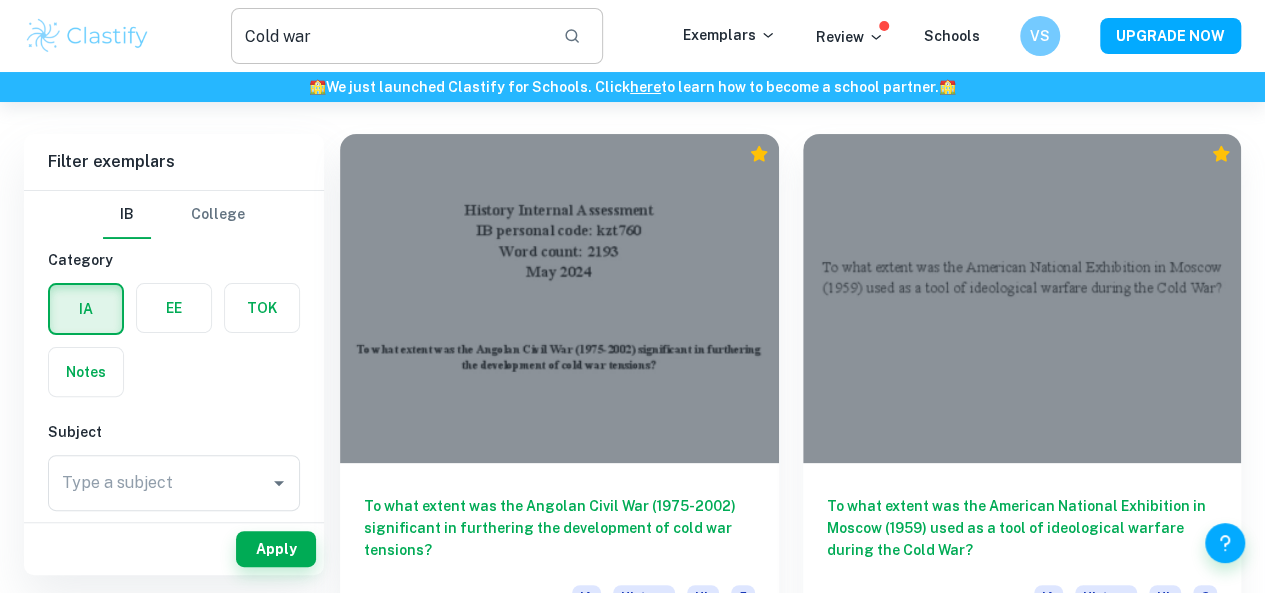 click at bounding box center [174, 308] 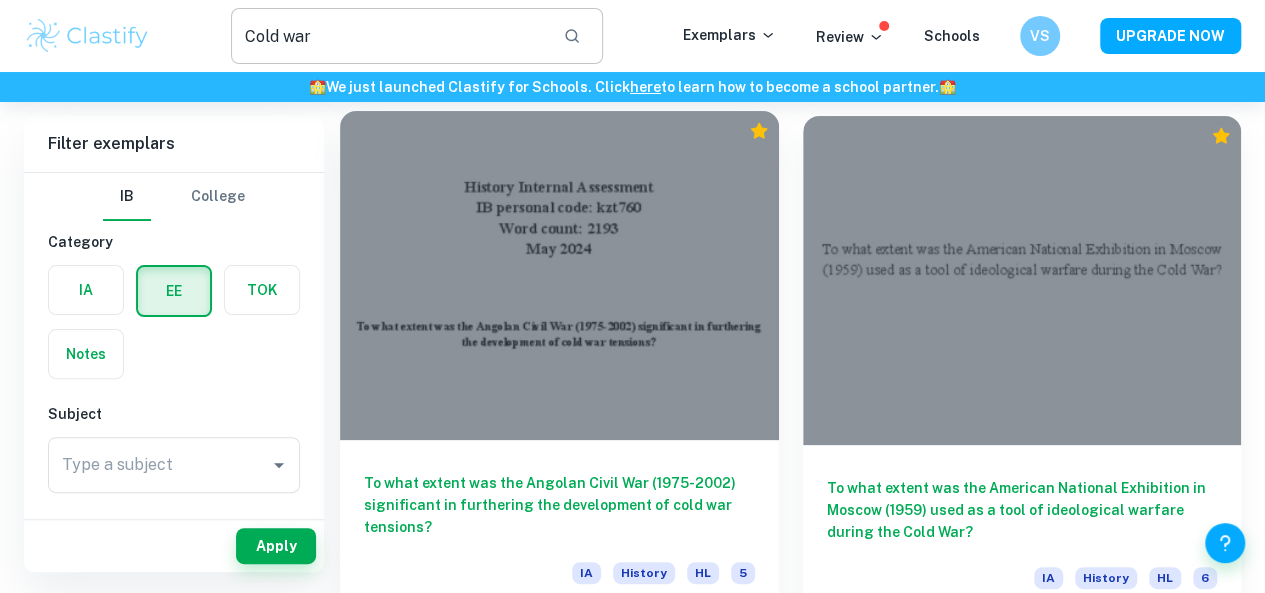 scroll, scrollTop: 0, scrollLeft: 0, axis: both 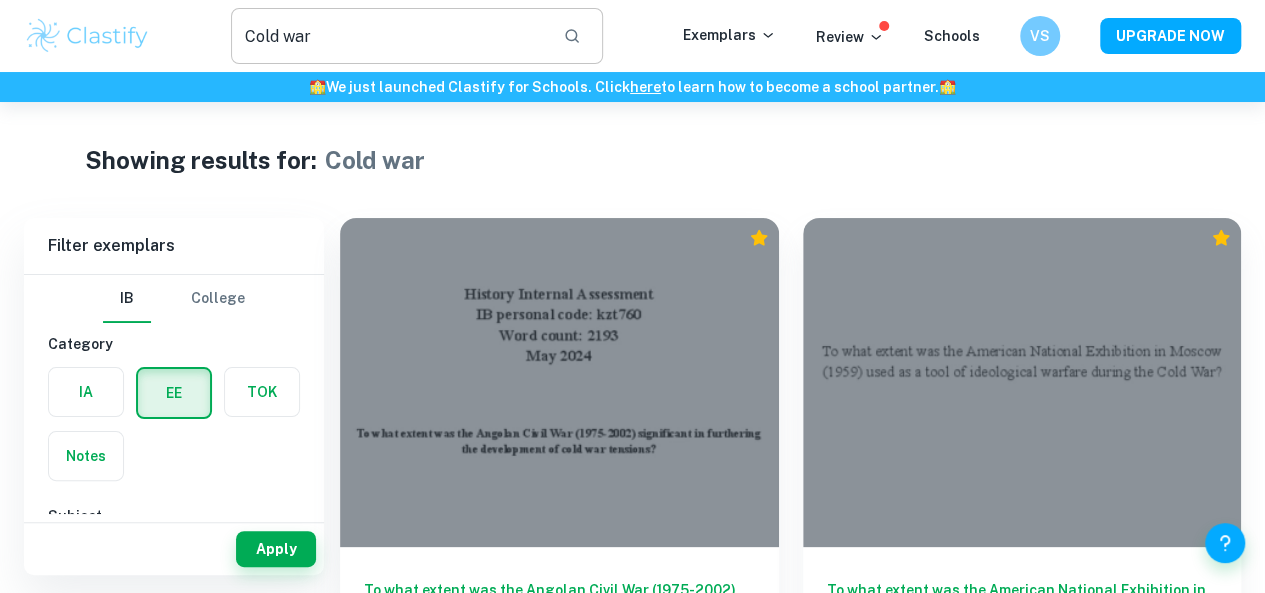 click 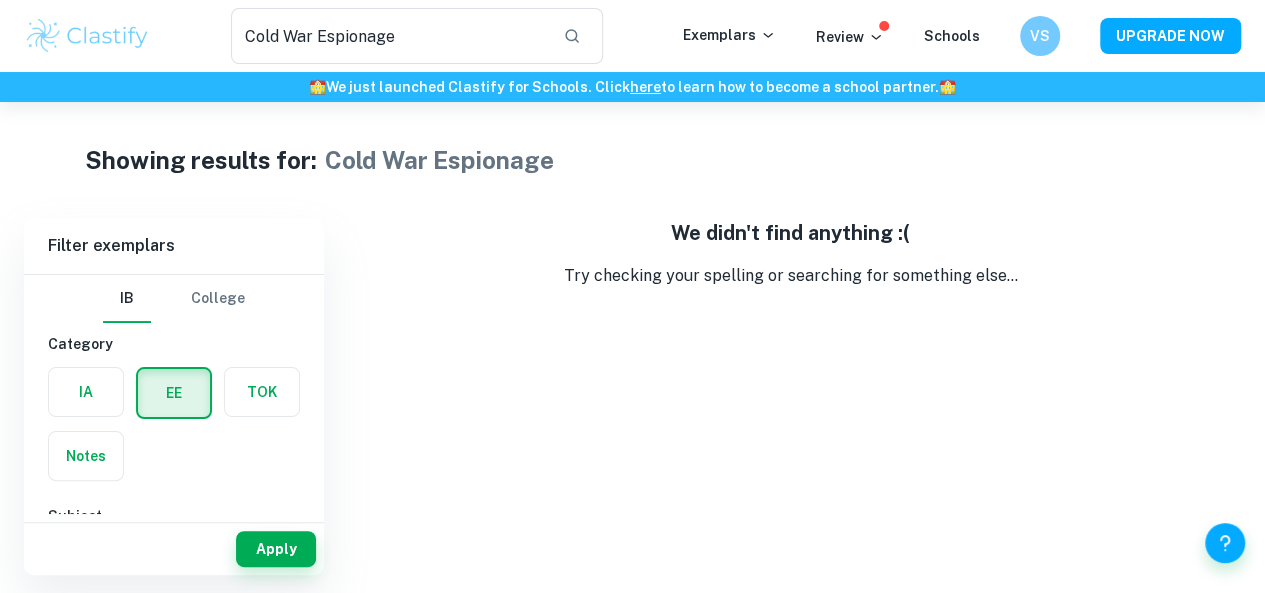 type on "Cold War Espionage EE" 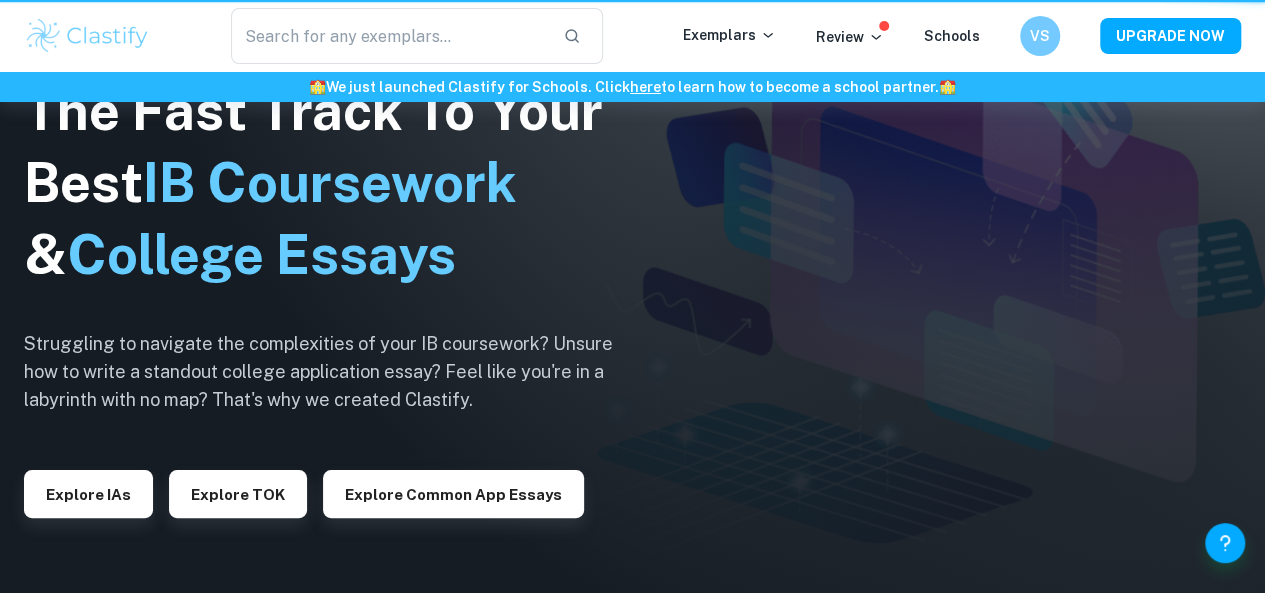 scroll, scrollTop: 366, scrollLeft: 0, axis: vertical 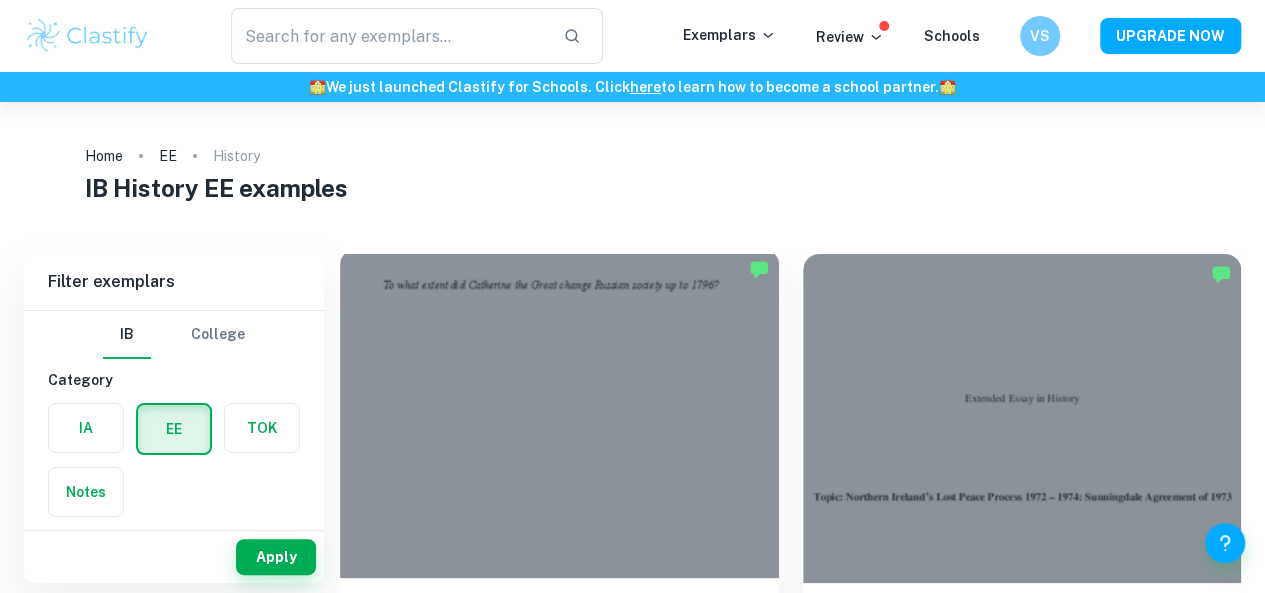 click at bounding box center (559, 413) 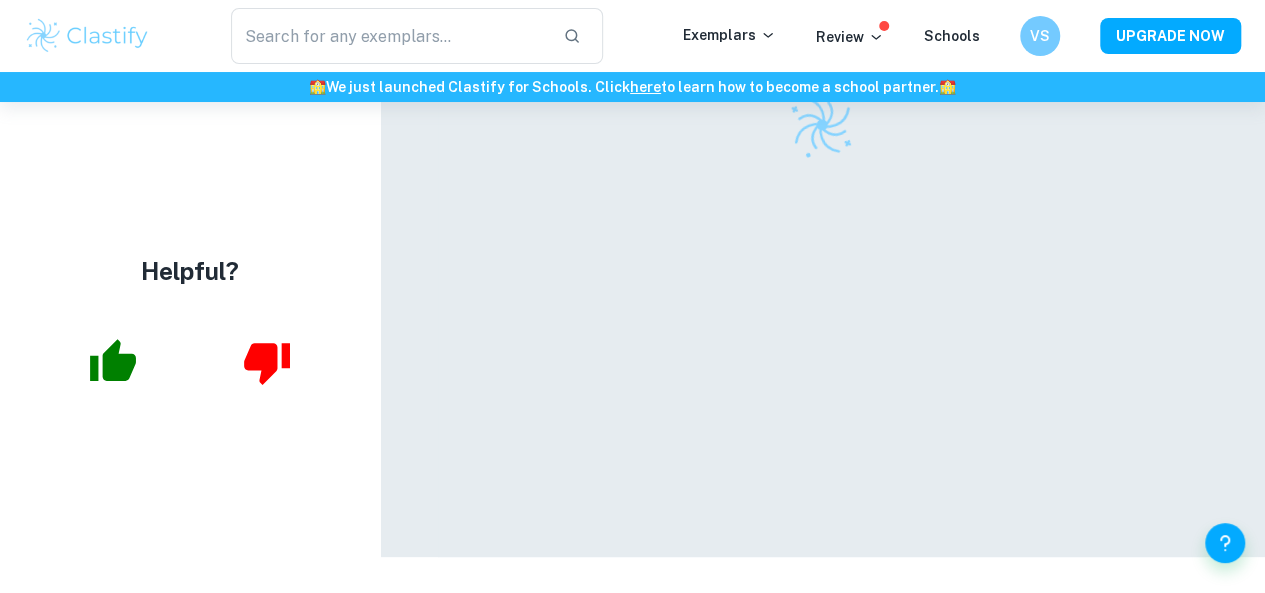 scroll, scrollTop: 0, scrollLeft: 0, axis: both 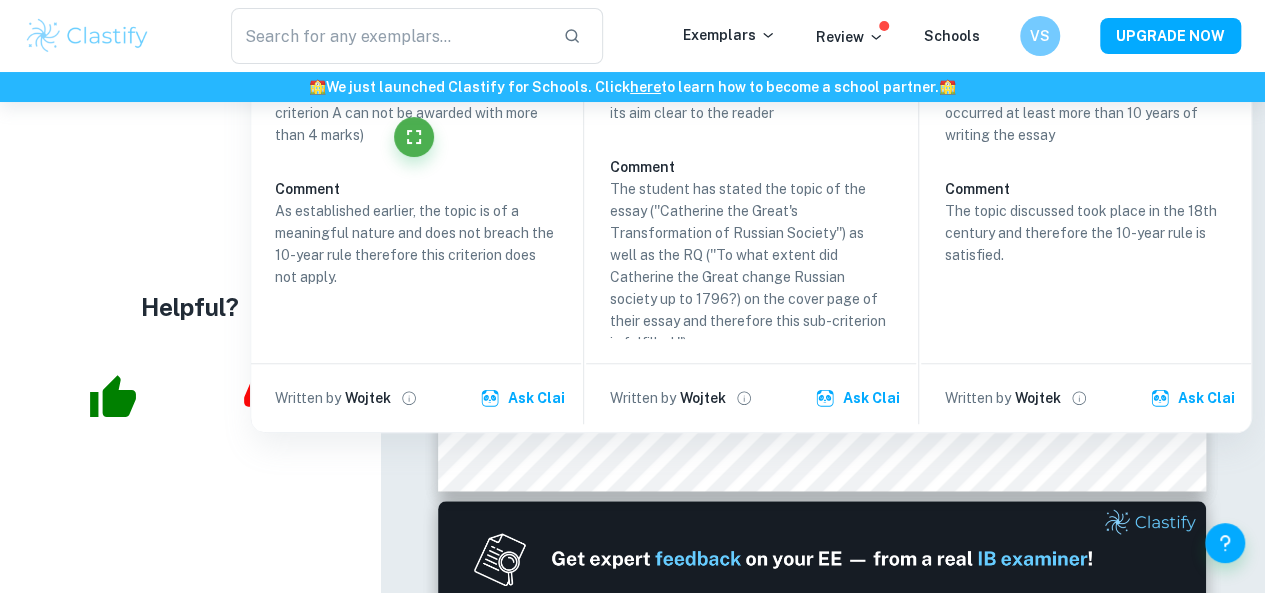 click on "Correct Criterion A The student outlines the topic of their study at the beginning of the essay, making its aim clear to the reader Comment The student has stated the topic of the essay (''[NAME]'s Transformation of Russian Society'') as well as the RQ (''To what extent did [NAME] change Russian society up to 1796?) on the cover page of their essay and therefore this sub-criterion is fulfilled.''). Written by [NAME] Ask Clai Correct Criterion A The topic covered by the essay is meaningful and regards the human past Comment [NAME] is a prominent figure of Imperial Russia. It was during her reign that Russia became recognised as one of the great powers of Europe. Written by [NAME] Ask Clai Correct Criterion A The student outlines the topic of their study at the beginning of the essay, making its aim clear to the reader Comment Written by [NAME] Ask Clai Correct Criterion A Comment Written by [NAME] Ask Clai Correct Criterion A Comment Written by [NAME] Ask Clai Correct" at bounding box center [823, 10970] 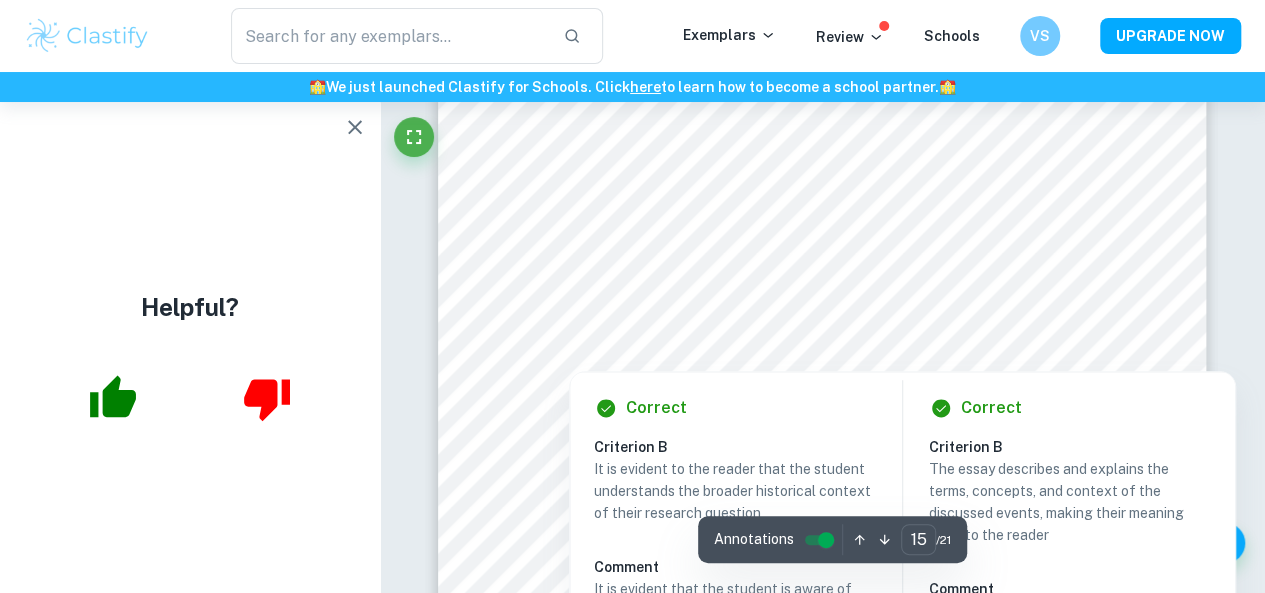 scroll, scrollTop: 16208, scrollLeft: 0, axis: vertical 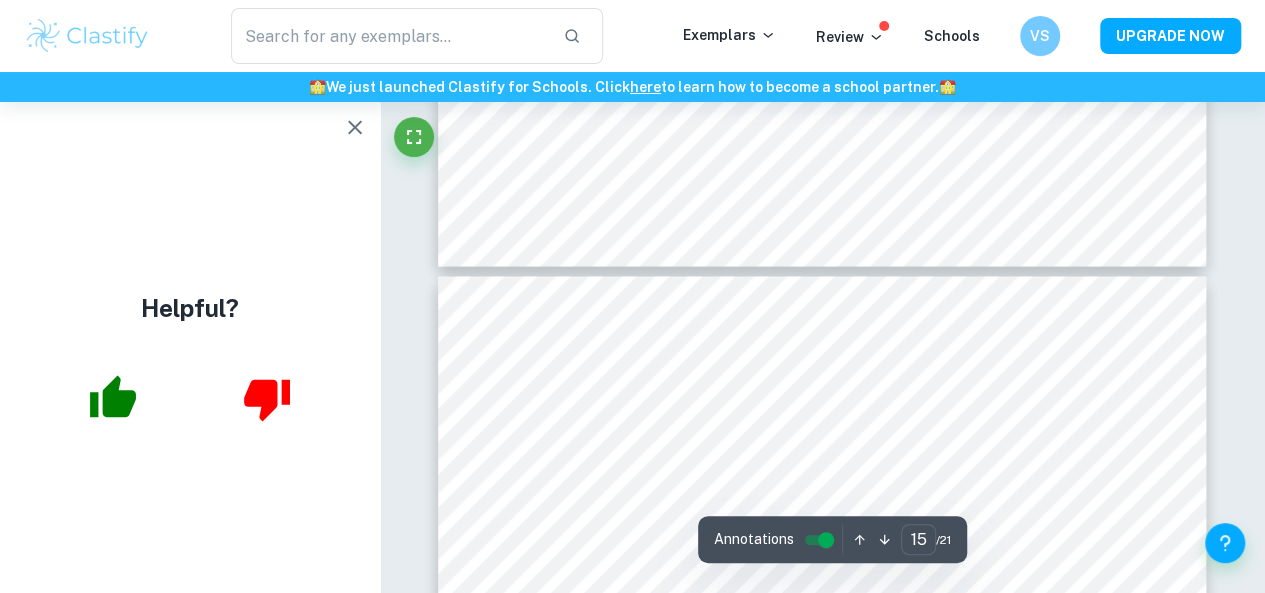 type on "16" 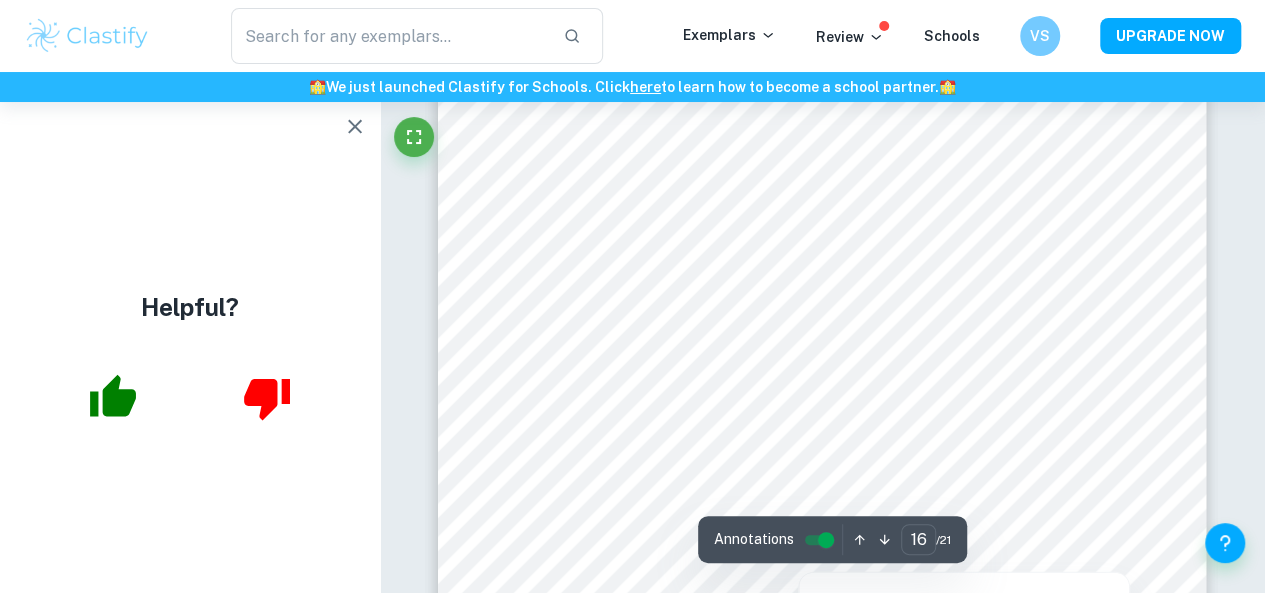 scroll, scrollTop: 17316, scrollLeft: 0, axis: vertical 